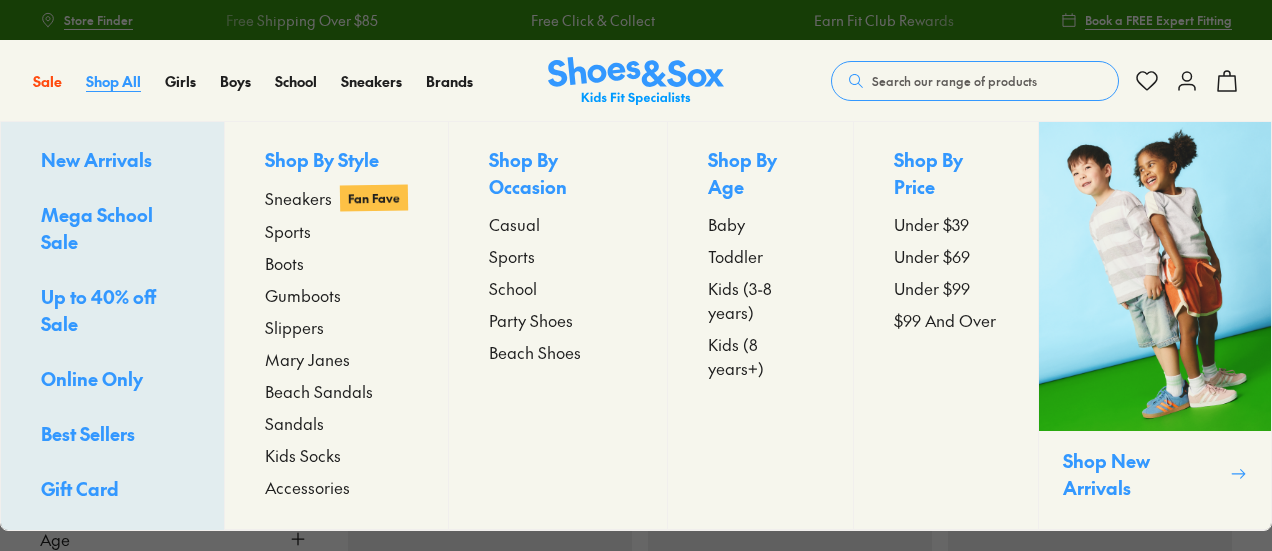 scroll, scrollTop: 0, scrollLeft: 0, axis: both 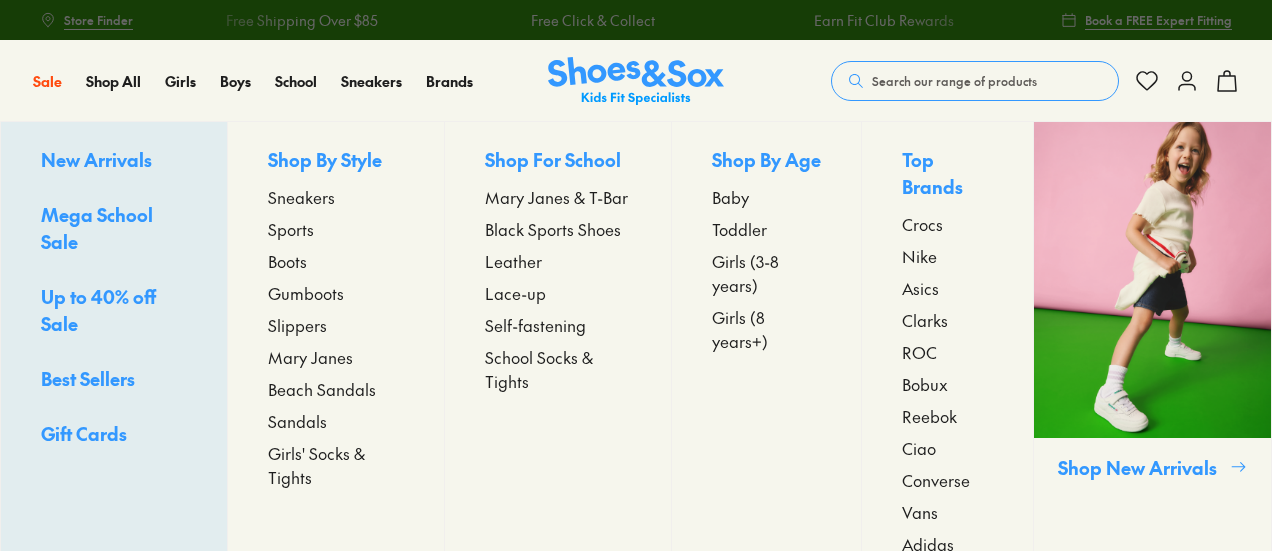 click on "Gumboots" at bounding box center (306, 293) 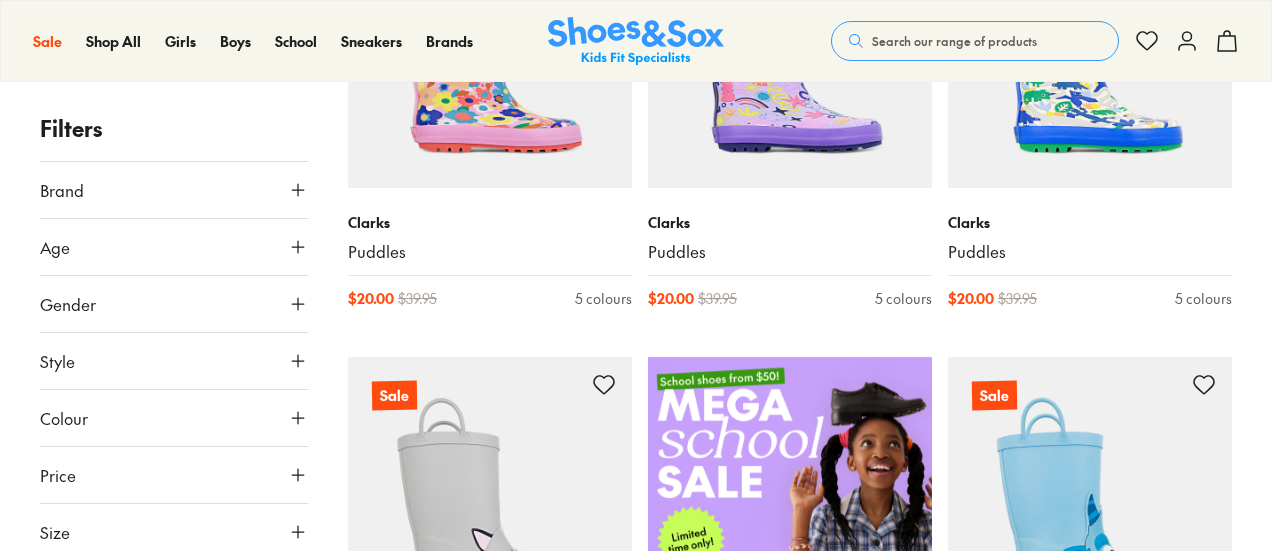 scroll, scrollTop: 500, scrollLeft: 0, axis: vertical 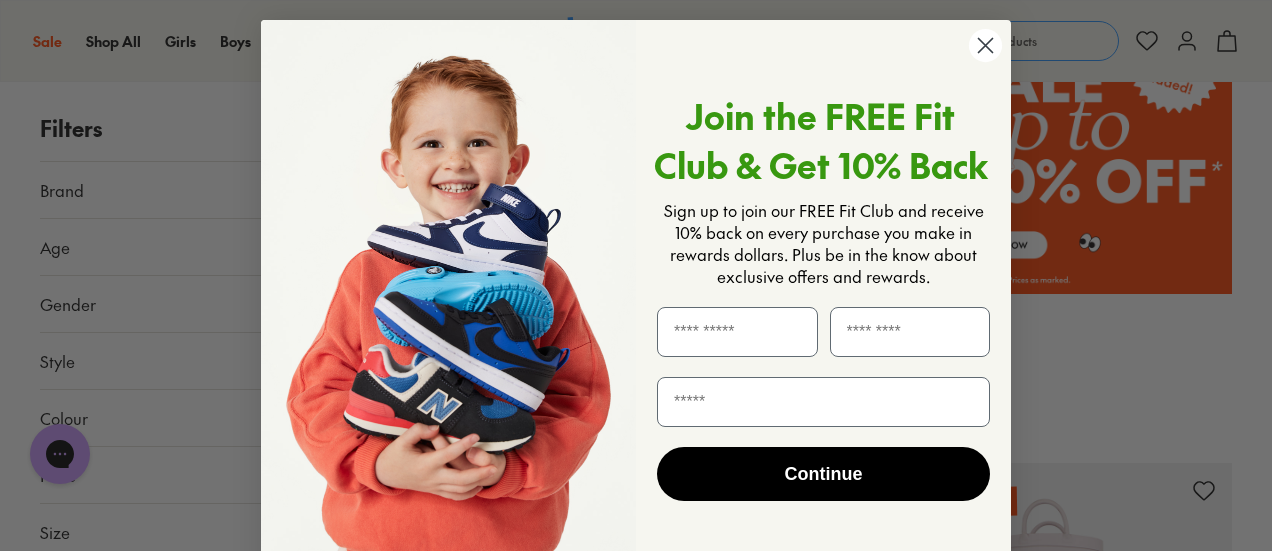 click 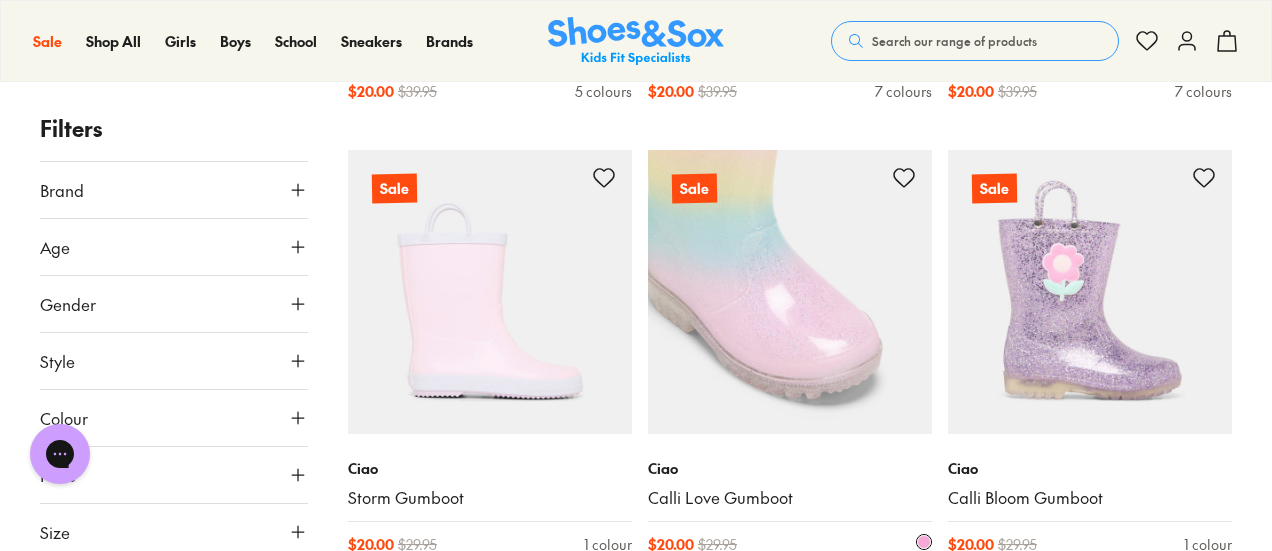 scroll, scrollTop: 2600, scrollLeft: 0, axis: vertical 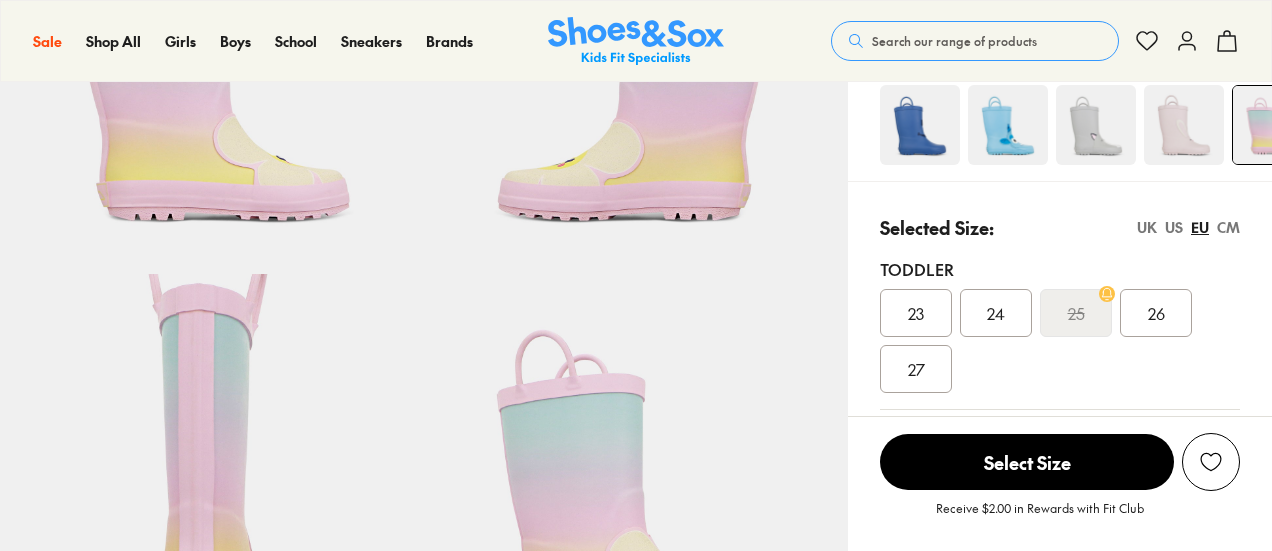 select on "*" 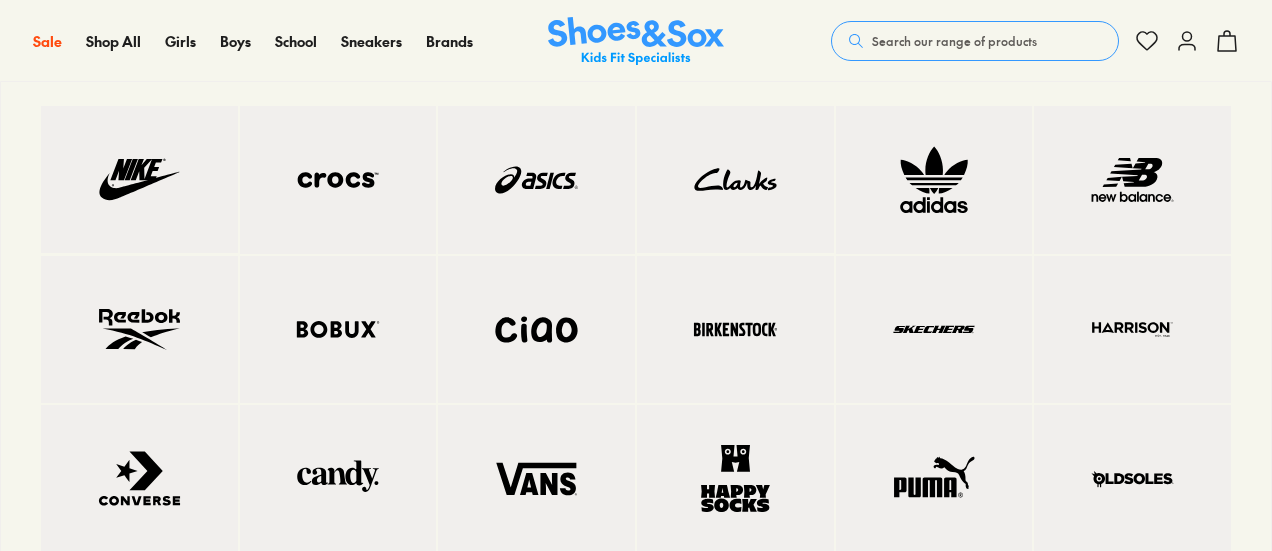scroll, scrollTop: 600, scrollLeft: 0, axis: vertical 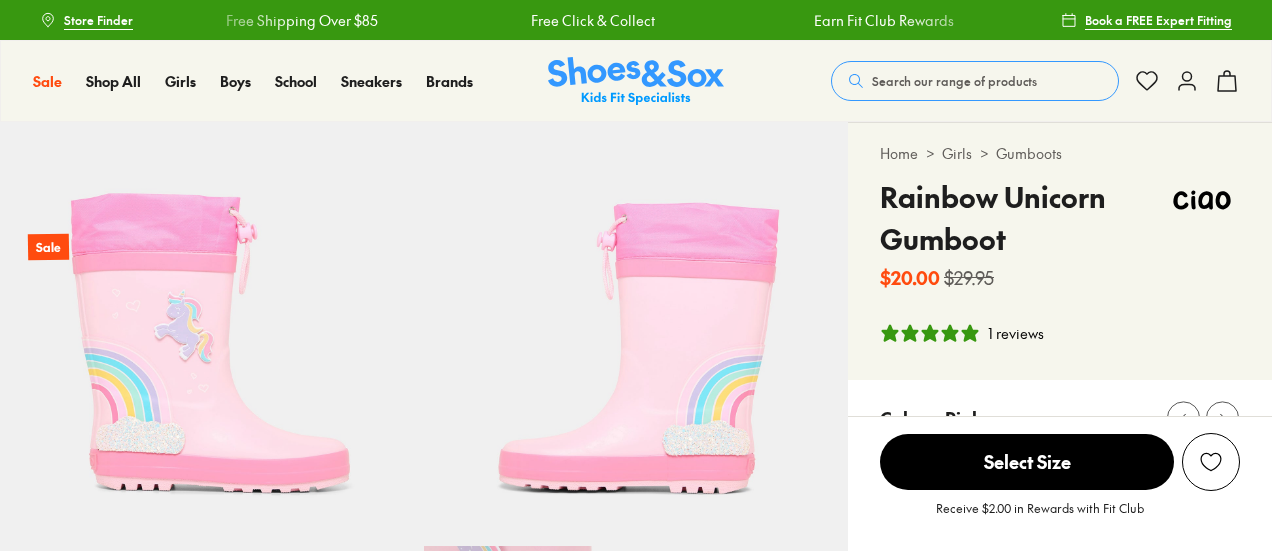 select on "*" 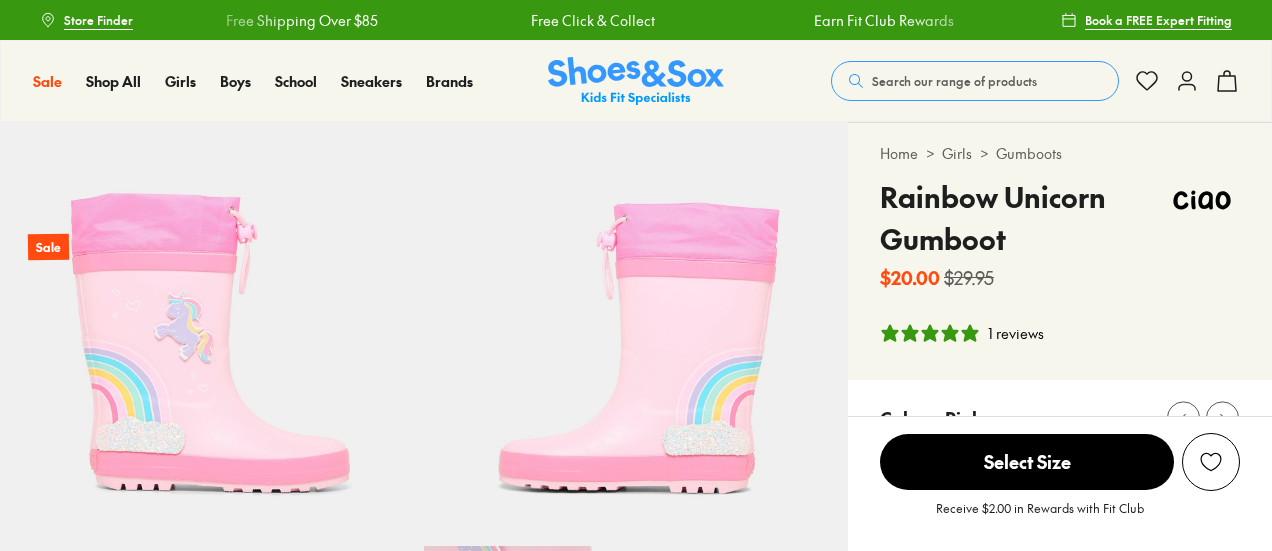 scroll, scrollTop: 0, scrollLeft: 0, axis: both 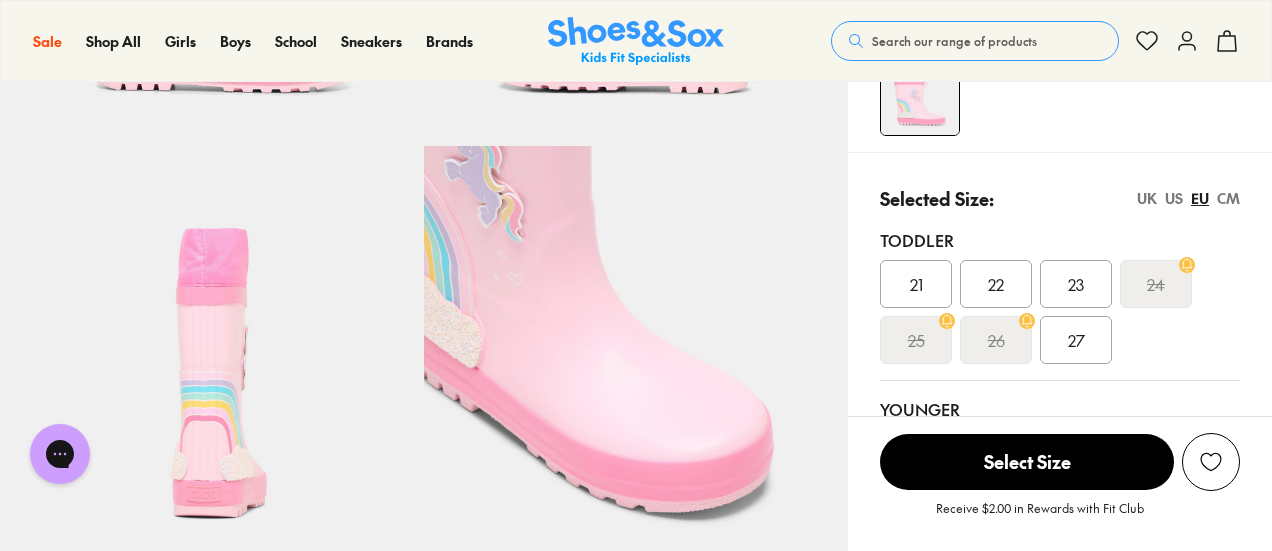 click on "23" at bounding box center [1076, 284] 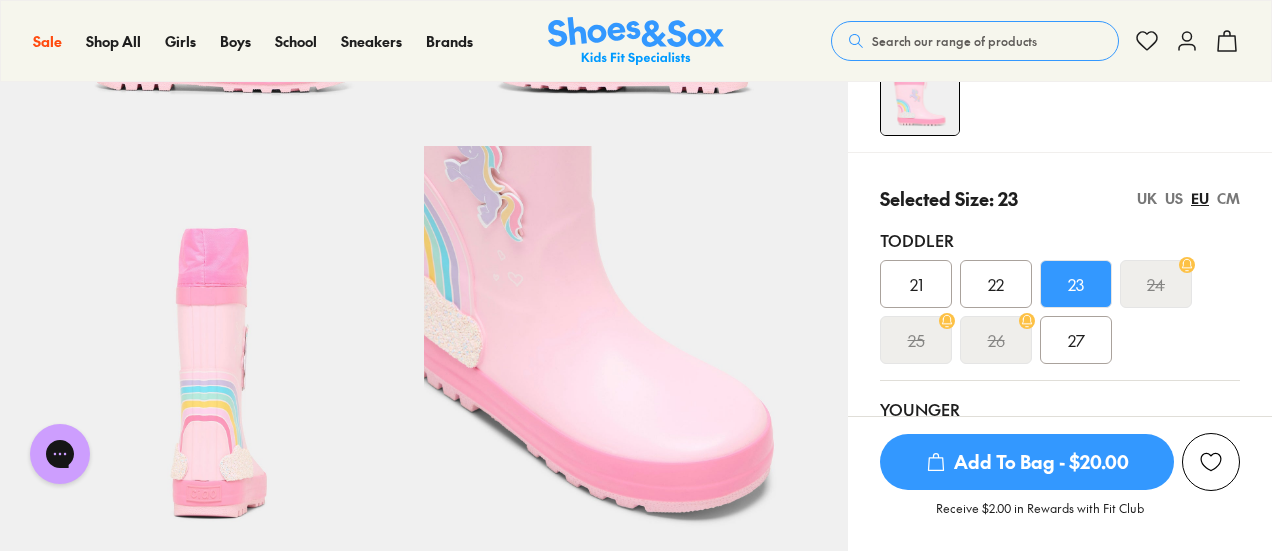 click on "Add To Bag - $20.00" at bounding box center [1027, 462] 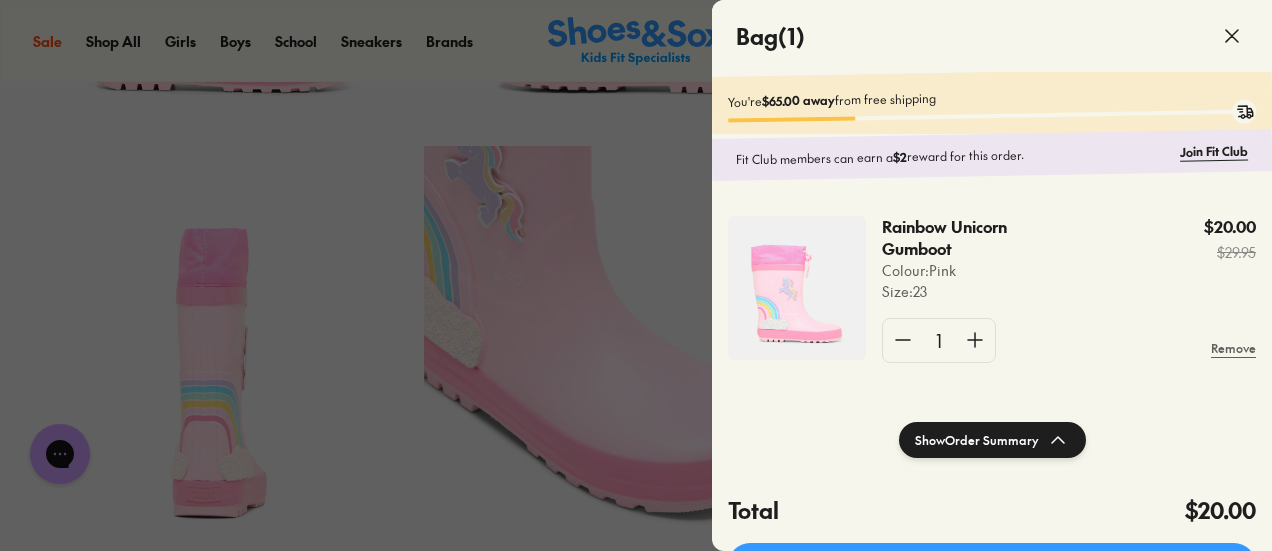 click 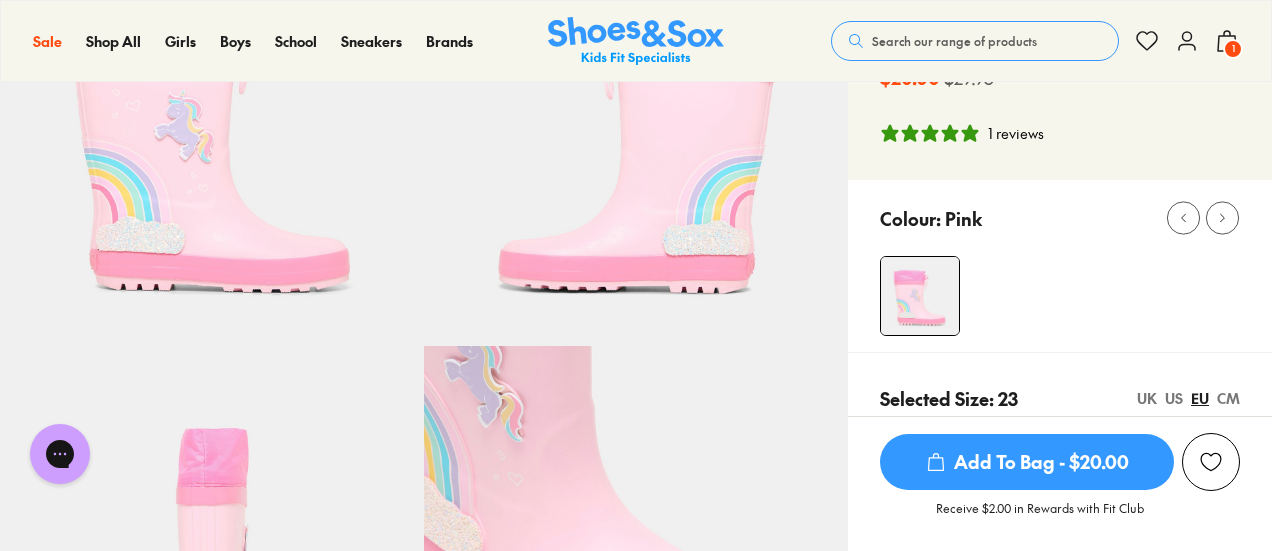 scroll, scrollTop: 200, scrollLeft: 0, axis: vertical 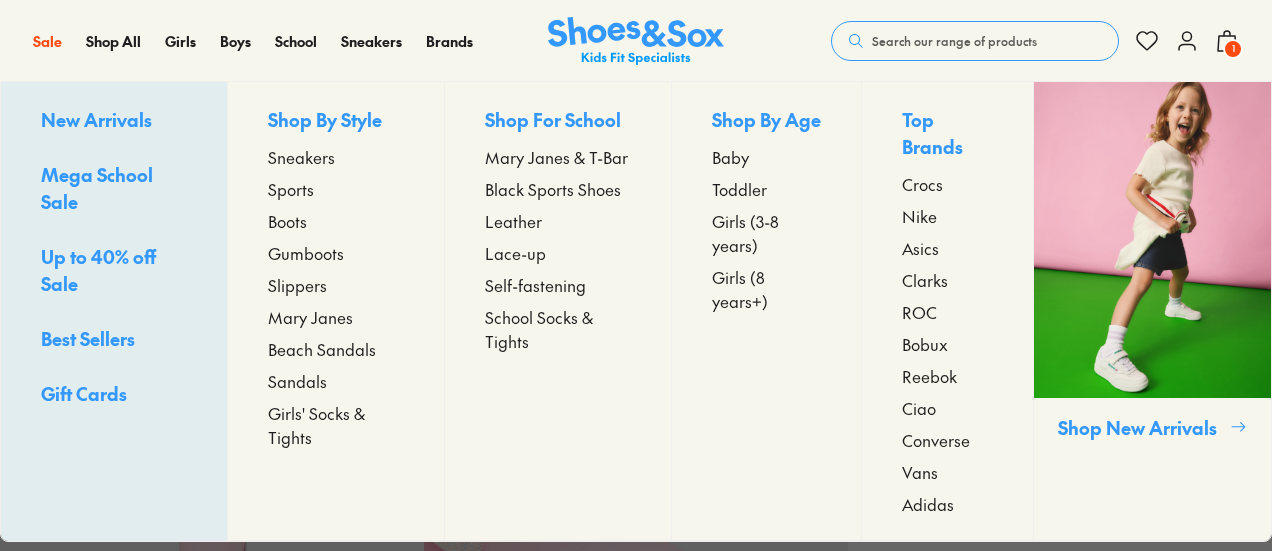 click on "Mary Janes" at bounding box center [310, 317] 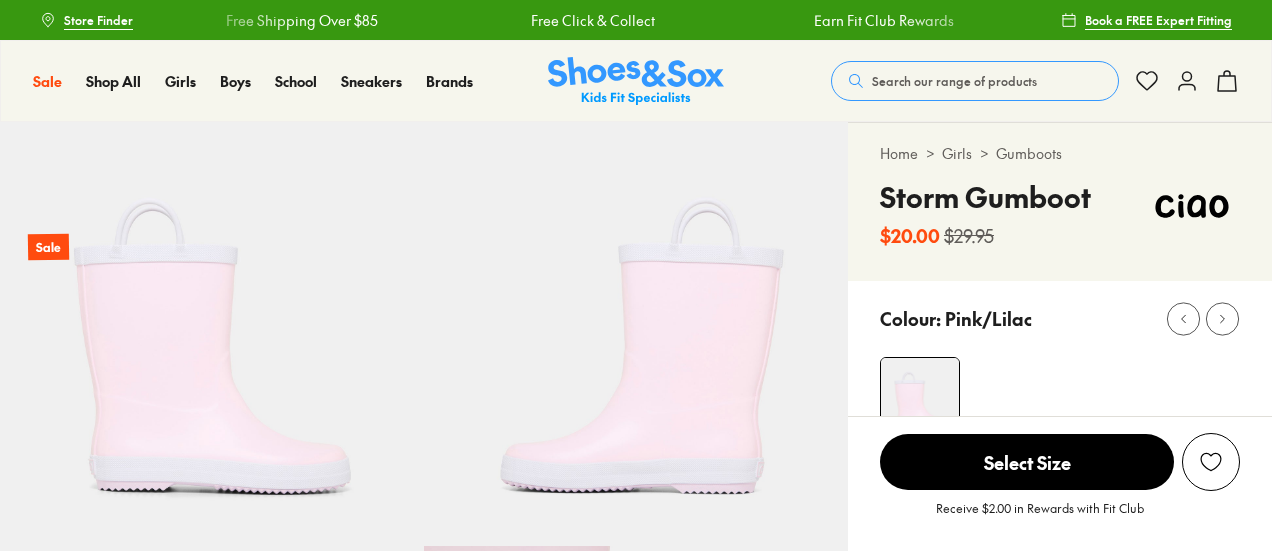 select on "*" 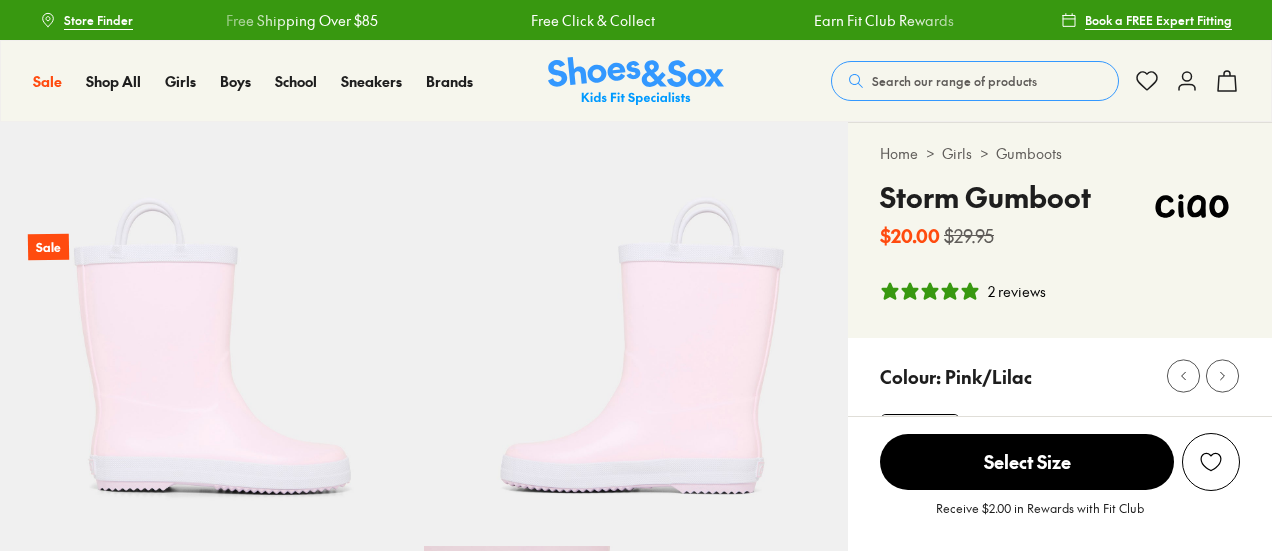 scroll, scrollTop: 0, scrollLeft: 0, axis: both 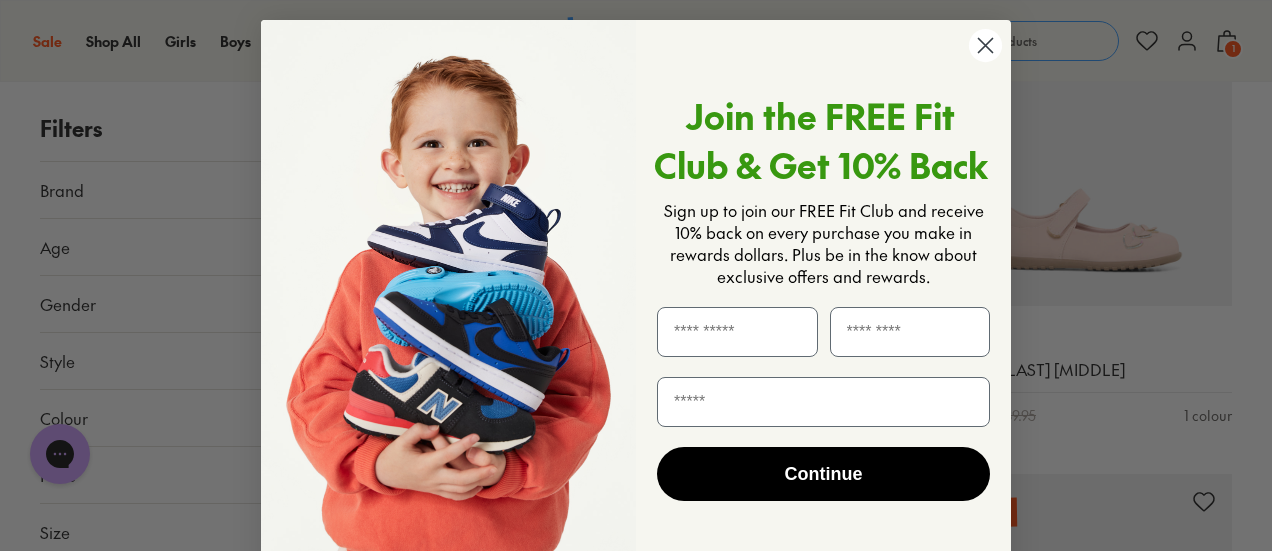 click 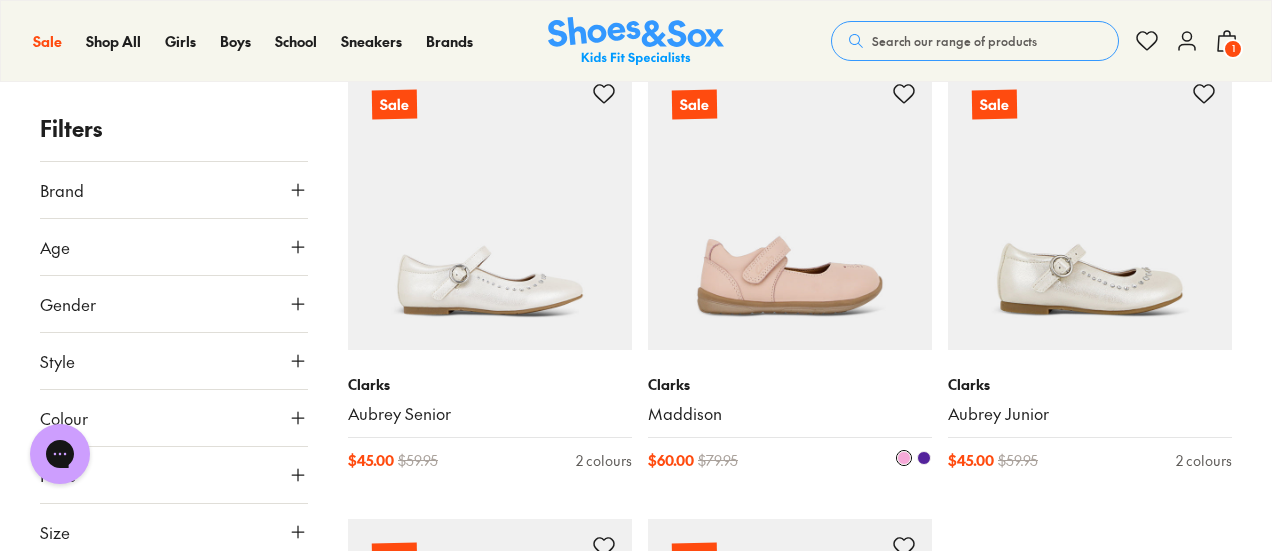 scroll, scrollTop: 4500, scrollLeft: 0, axis: vertical 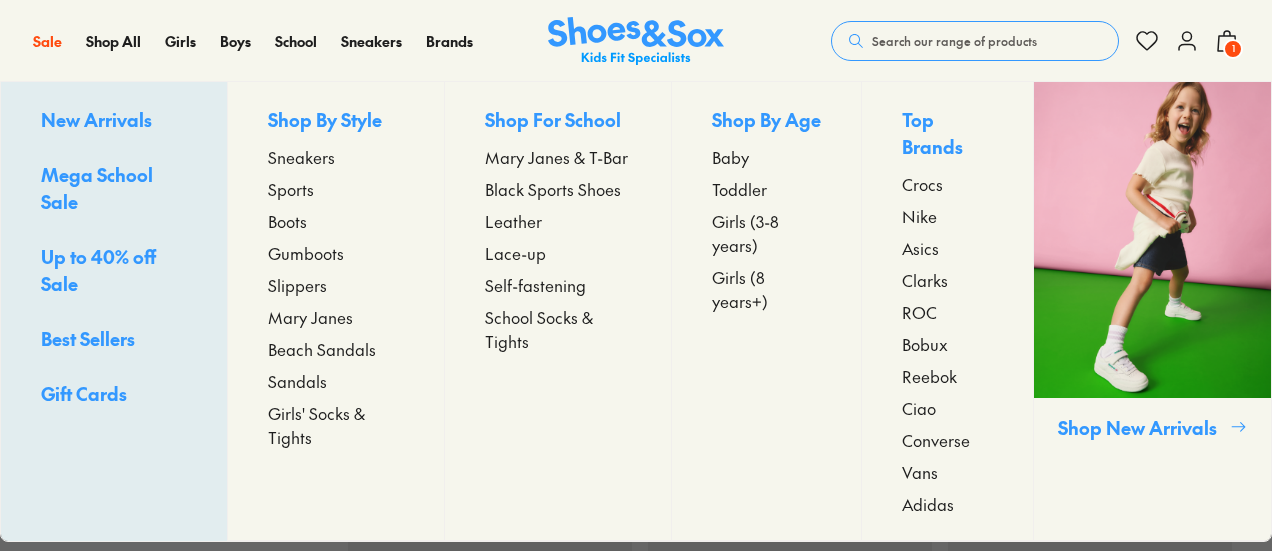 click on "Toddler" at bounding box center [739, 189] 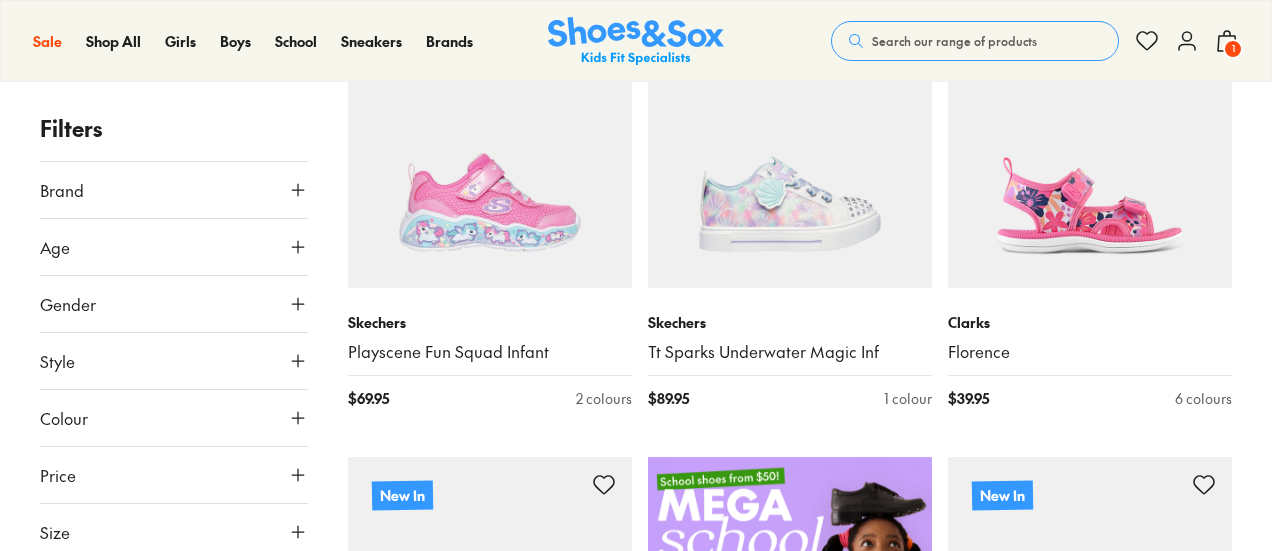 scroll, scrollTop: 400, scrollLeft: 0, axis: vertical 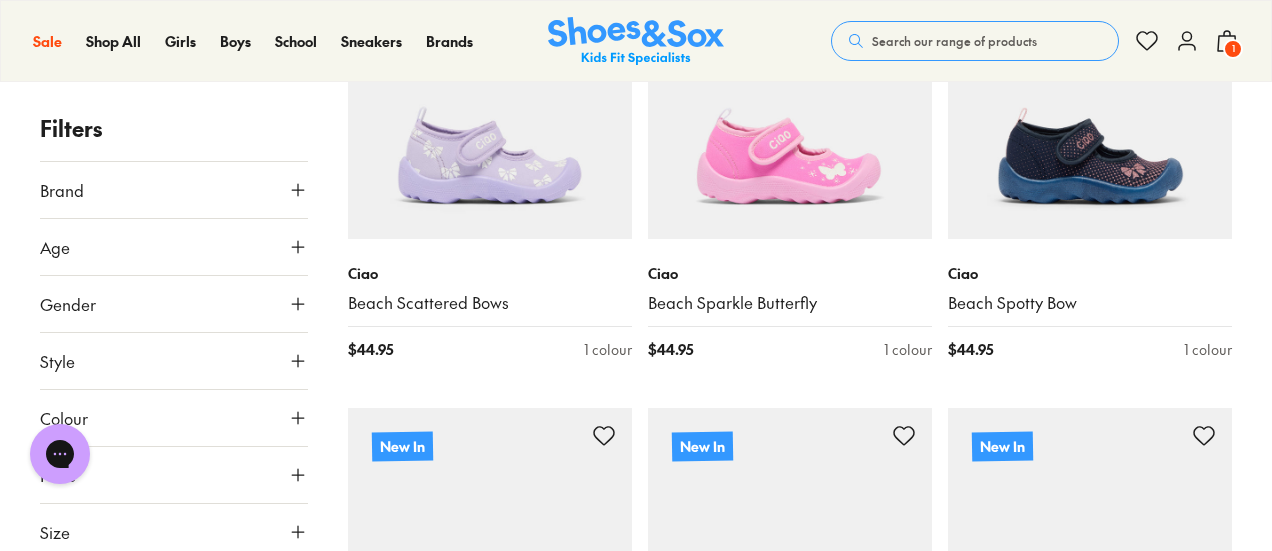 drag, startPoint x: 1270, startPoint y: 170, endPoint x: 1273, endPoint y: 210, distance: 40.112343 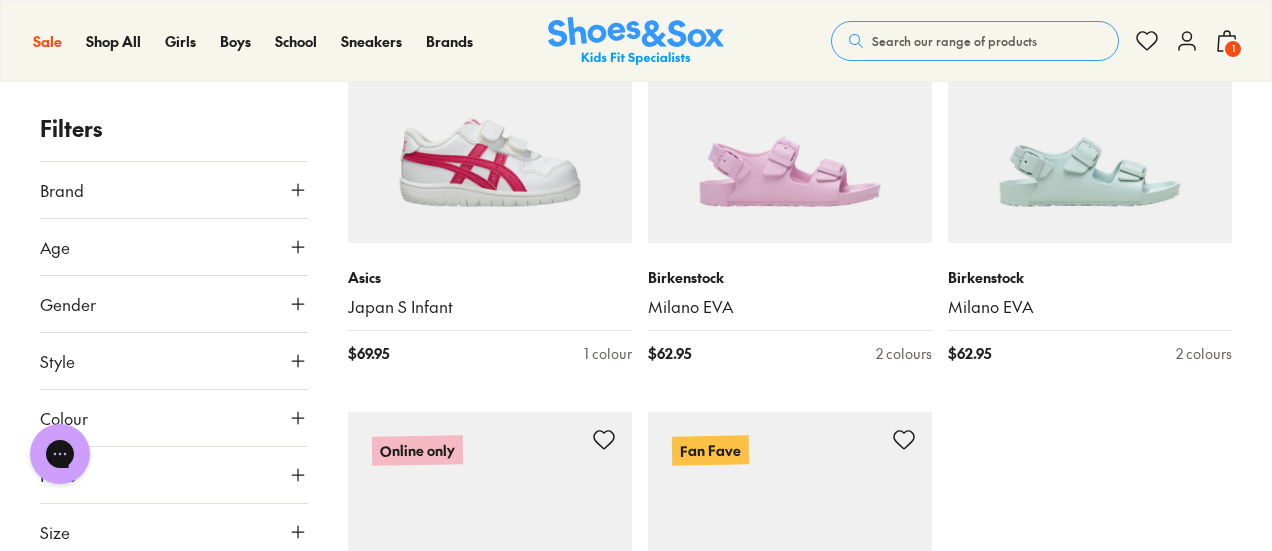 scroll, scrollTop: 4536, scrollLeft: 0, axis: vertical 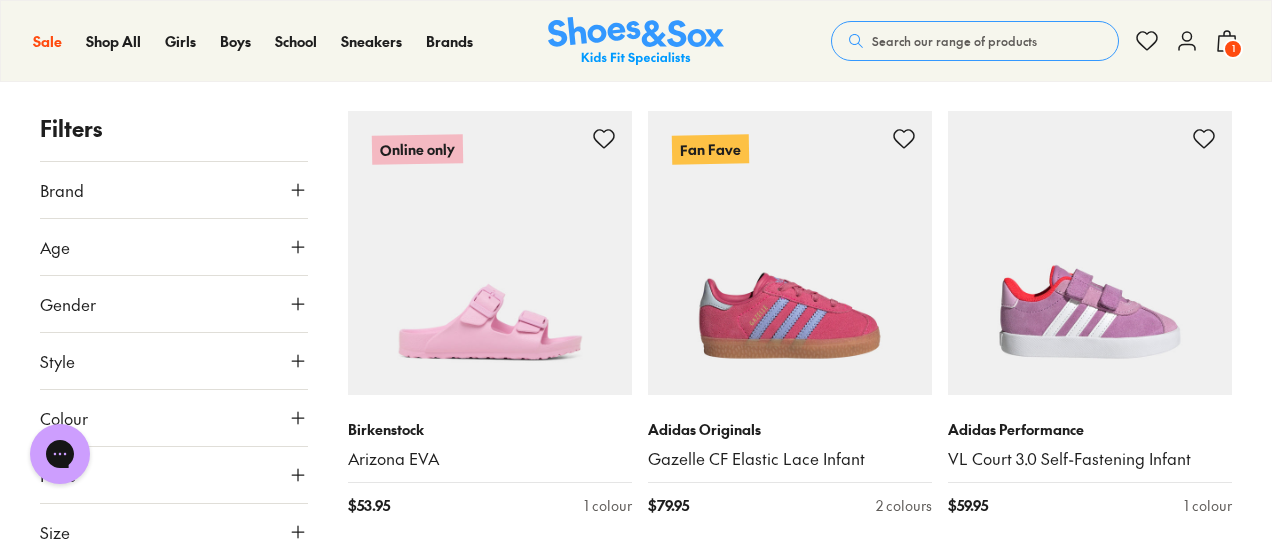 type on "***" 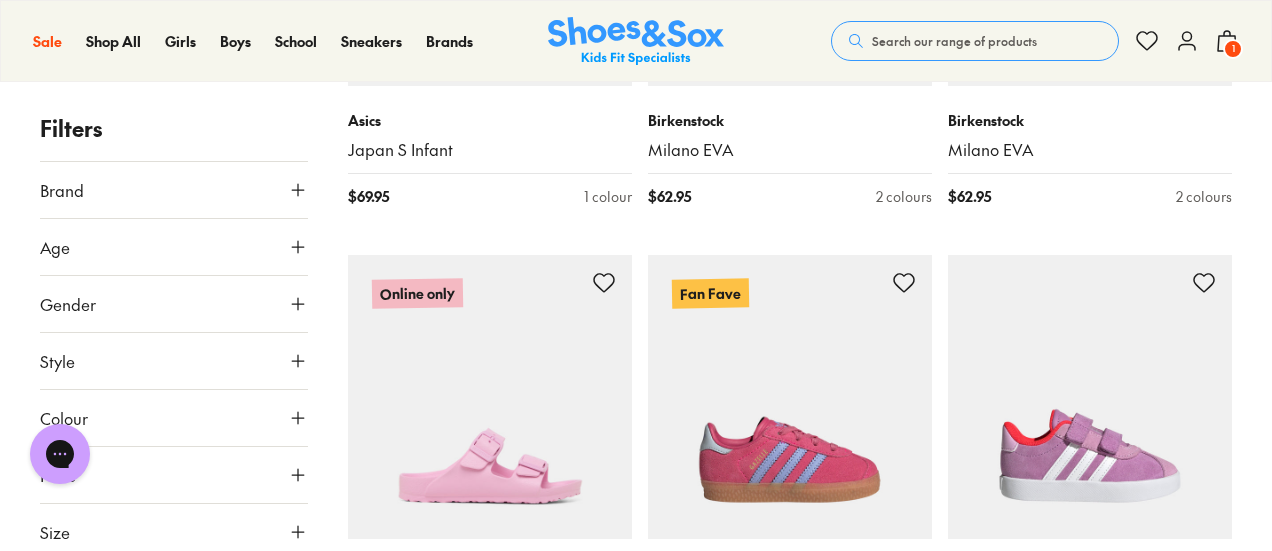 scroll, scrollTop: 0, scrollLeft: 0, axis: both 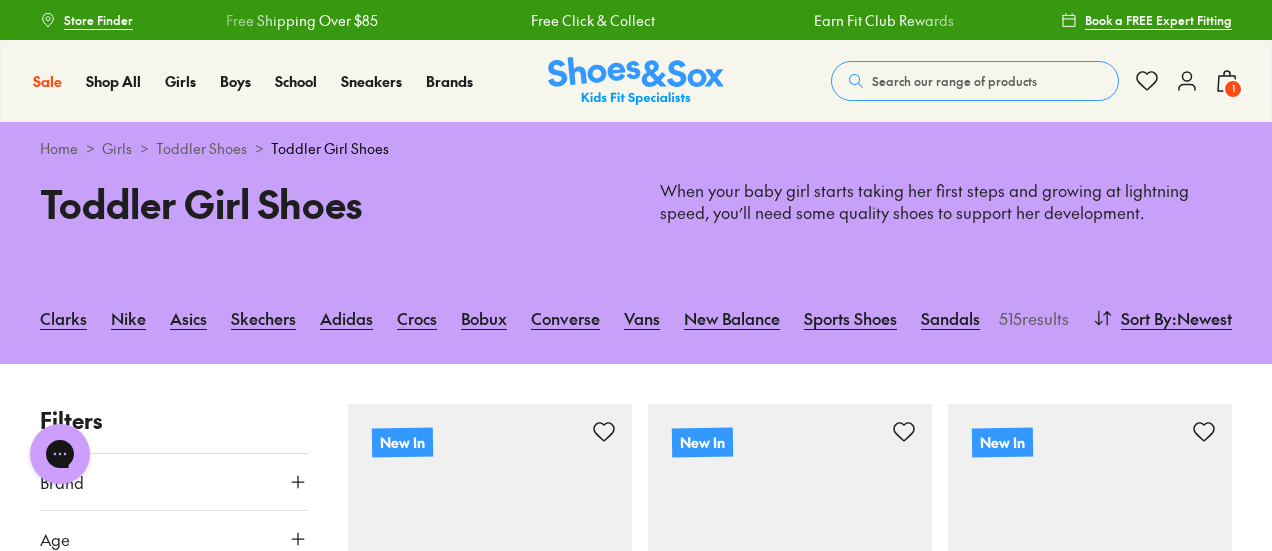 click on "1" at bounding box center [1233, 89] 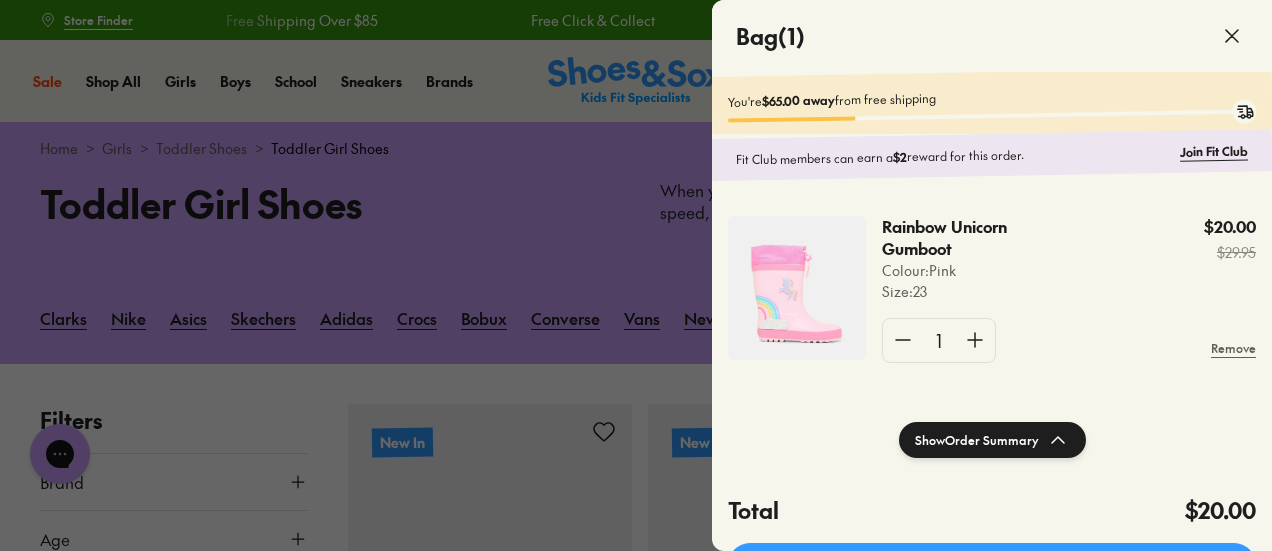 click on "Show  Order Summary" 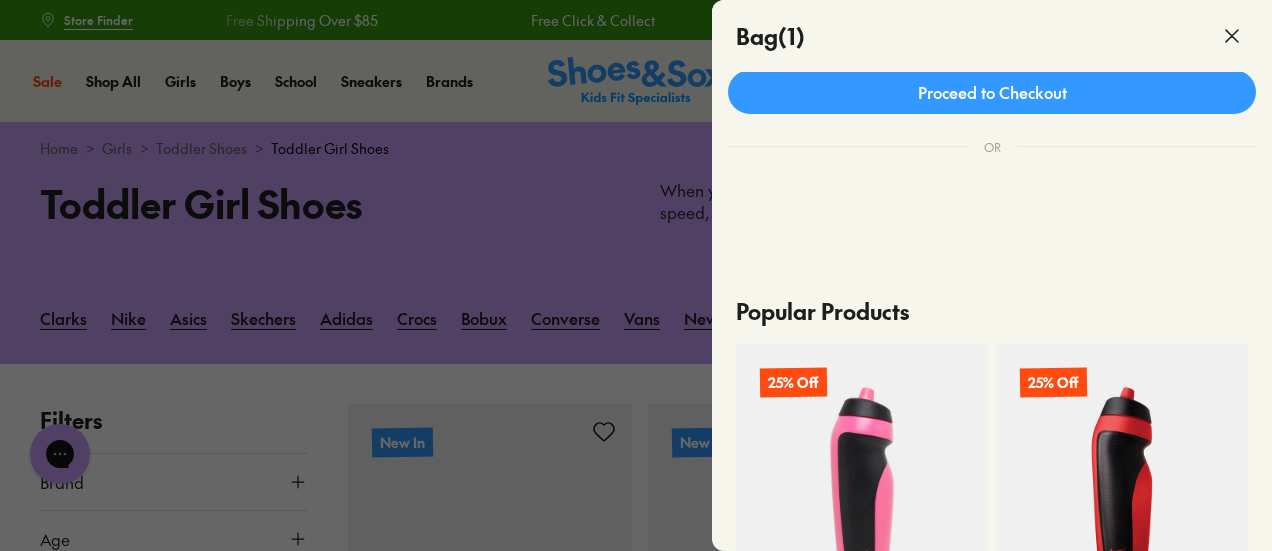 scroll, scrollTop: 400, scrollLeft: 0, axis: vertical 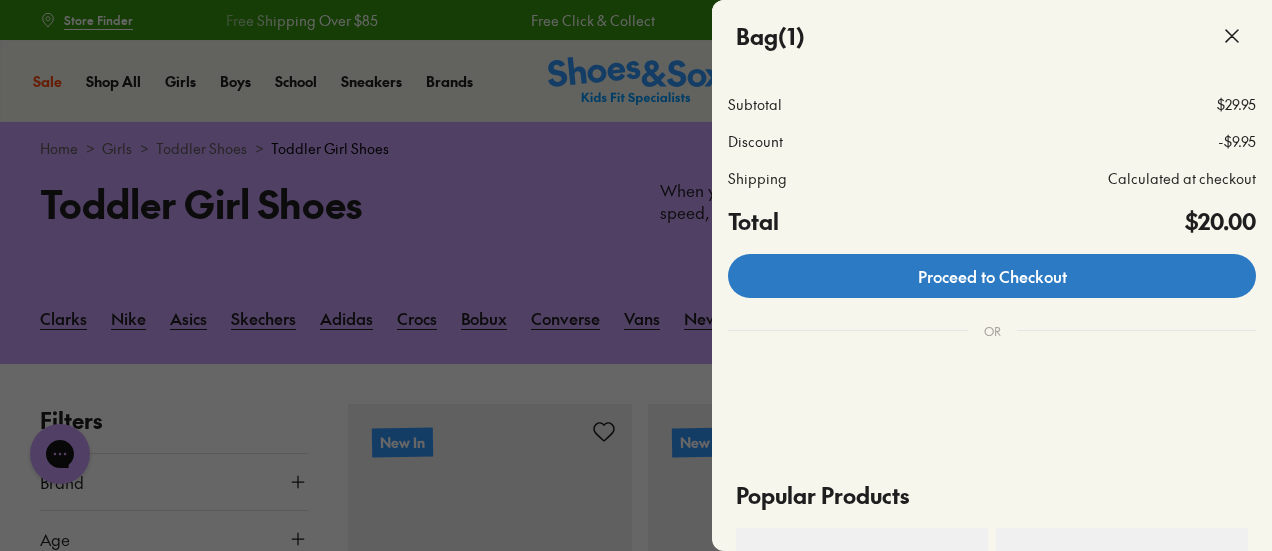 click on "Proceed to Checkout" 